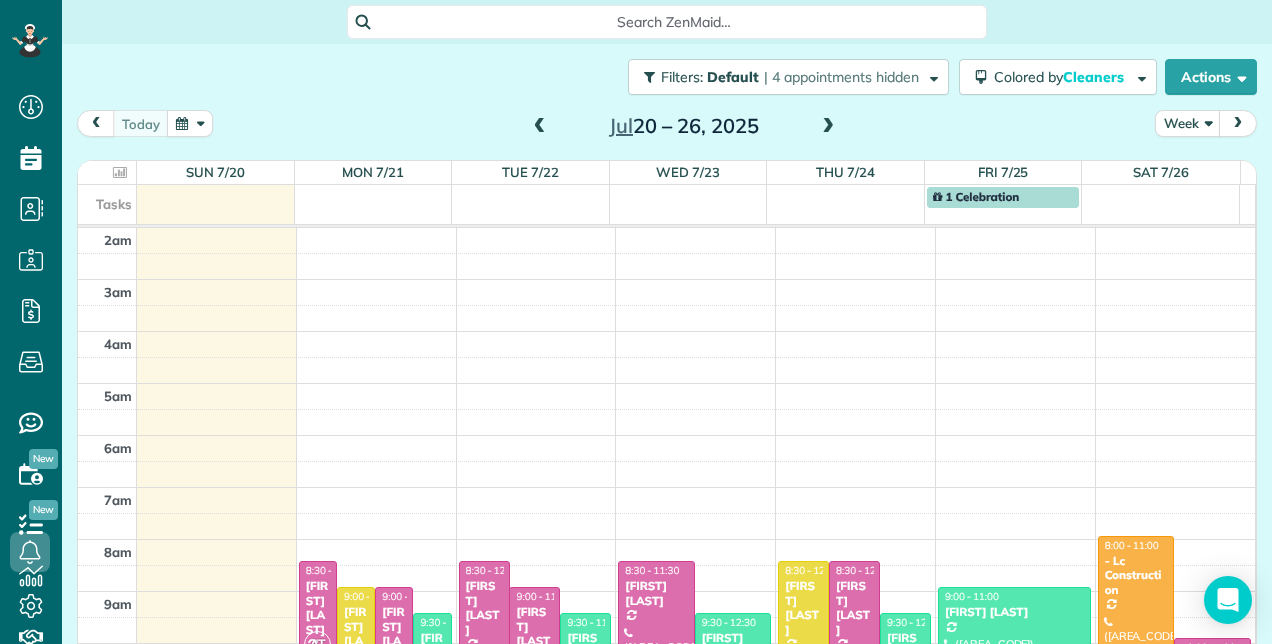 scroll, scrollTop: 0, scrollLeft: 0, axis: both 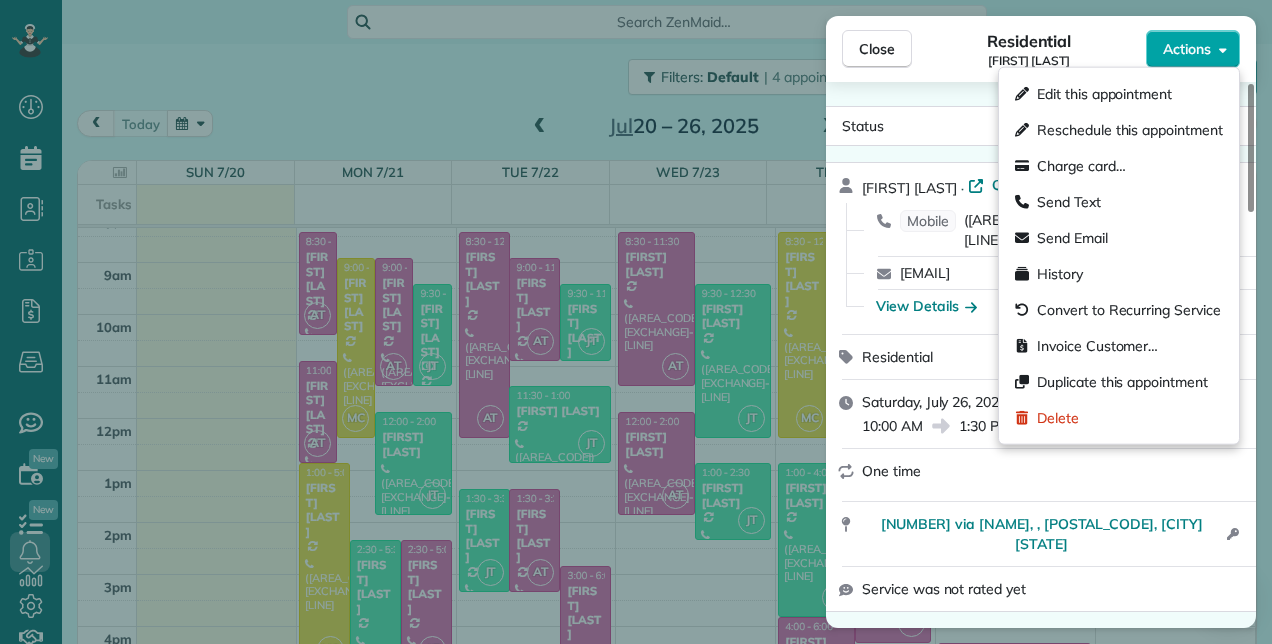click on "Actions" at bounding box center (1193, 49) 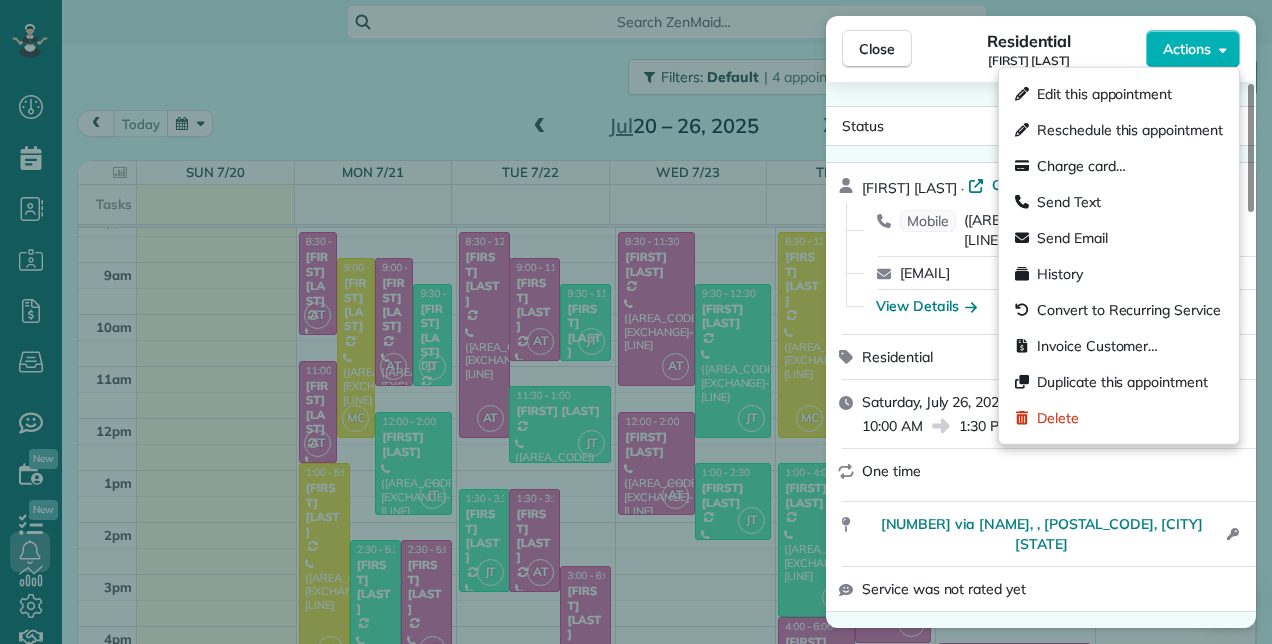 click at bounding box center [1053, 485] 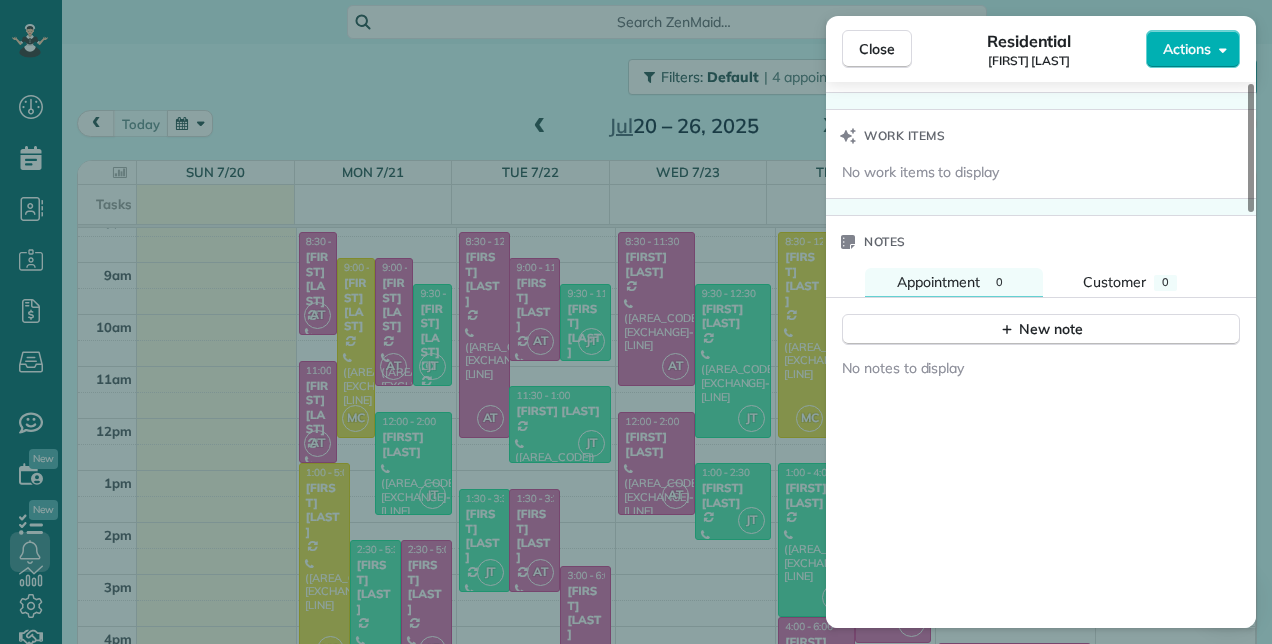 drag, startPoint x: 1251, startPoint y: 206, endPoint x: 1206, endPoint y: 532, distance: 329.0912 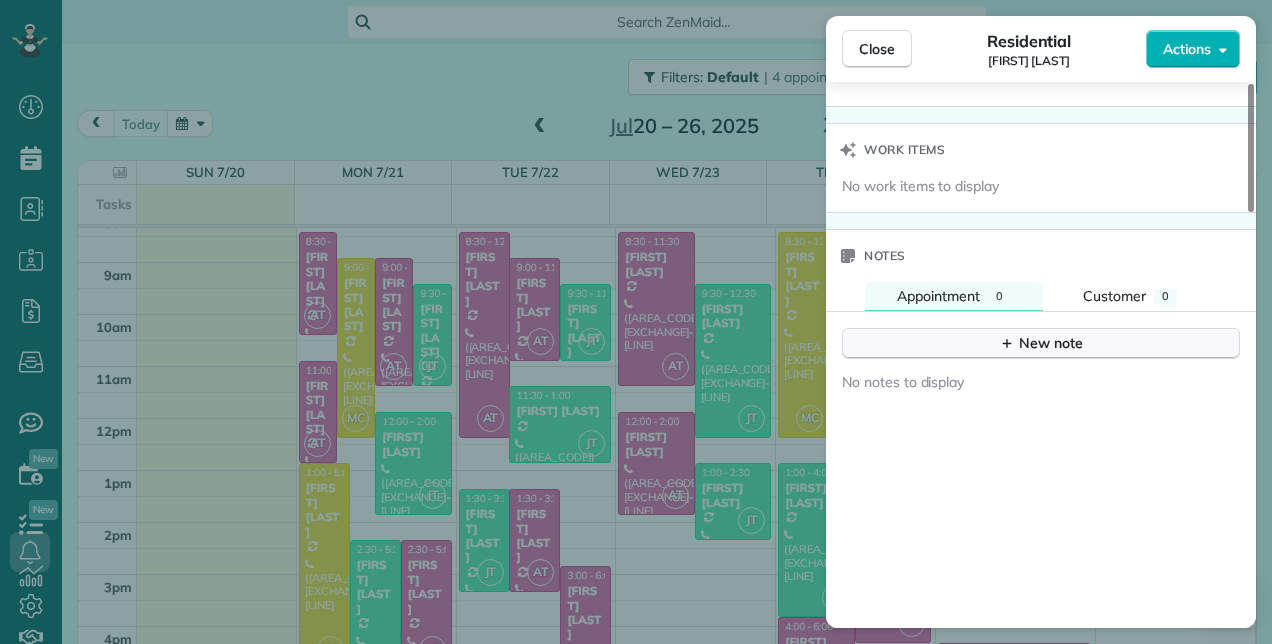 click on "New note" at bounding box center (1041, 343) 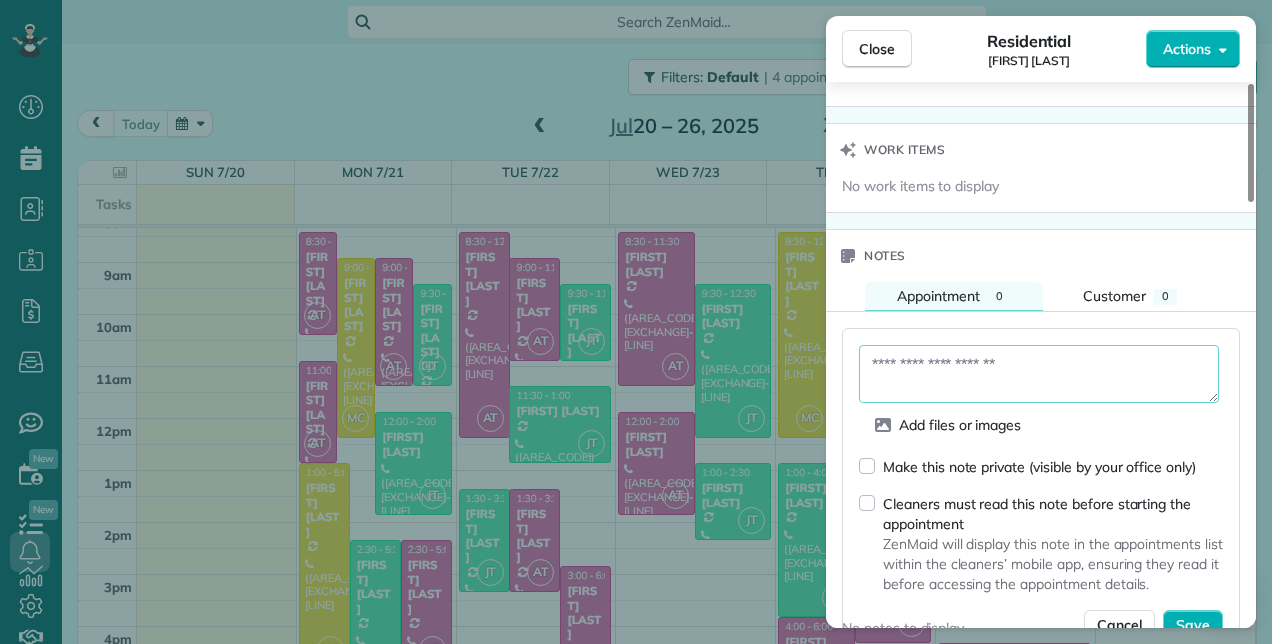 click at bounding box center [1039, 374] 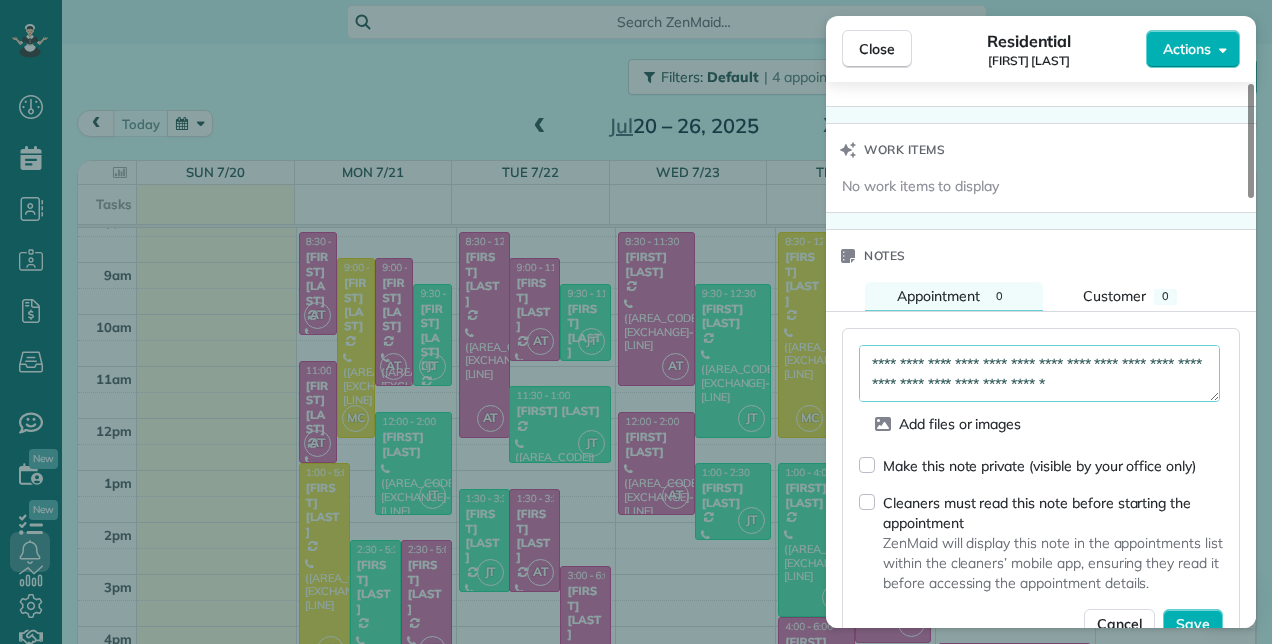 scroll, scrollTop: 10, scrollLeft: 0, axis: vertical 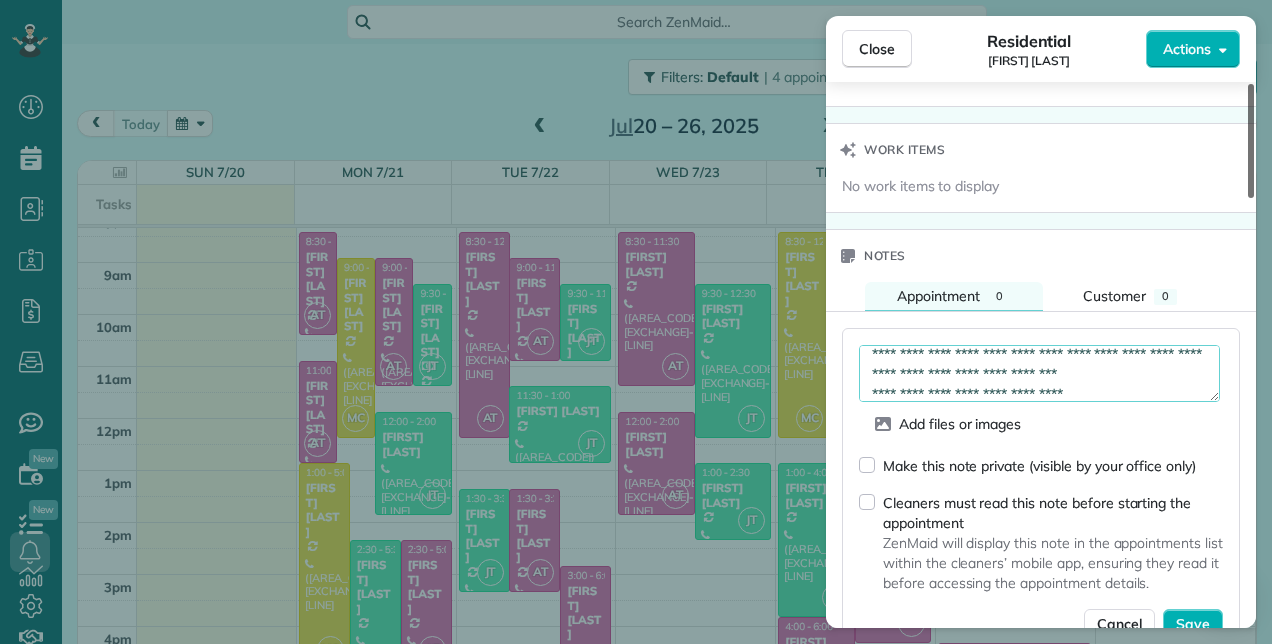 type on "**********" 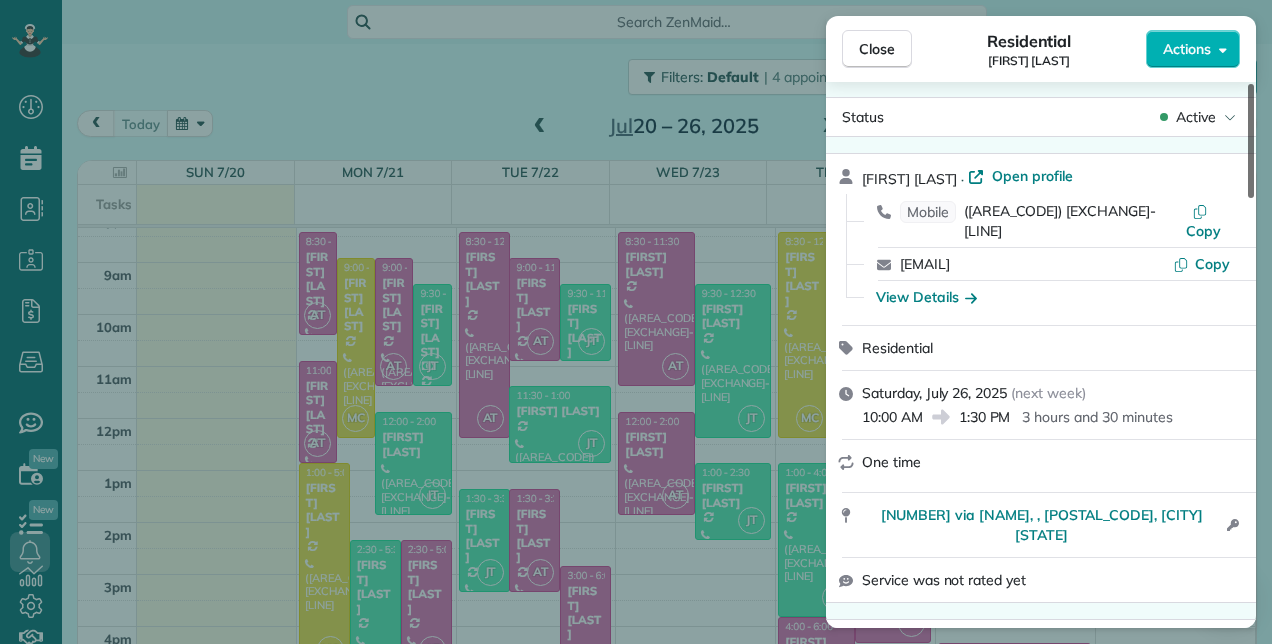 scroll, scrollTop: 0, scrollLeft: 0, axis: both 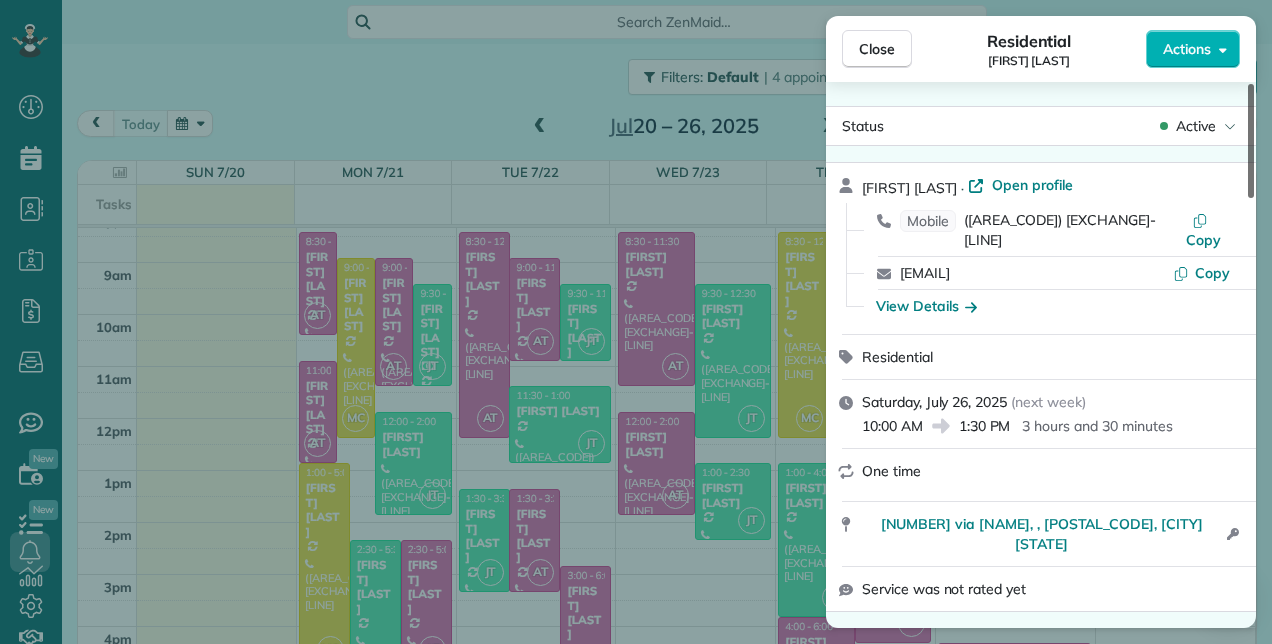 drag, startPoint x: 1251, startPoint y: 477, endPoint x: 1252, endPoint y: 89, distance: 388.00128 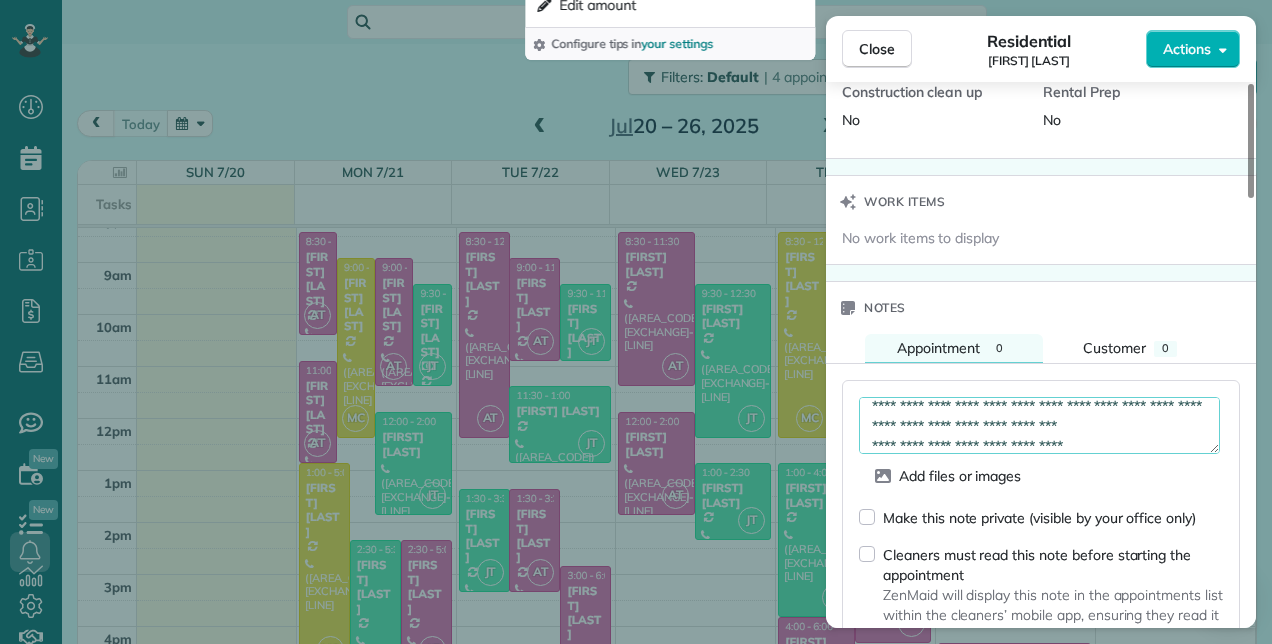 scroll, scrollTop: 1700, scrollLeft: 0, axis: vertical 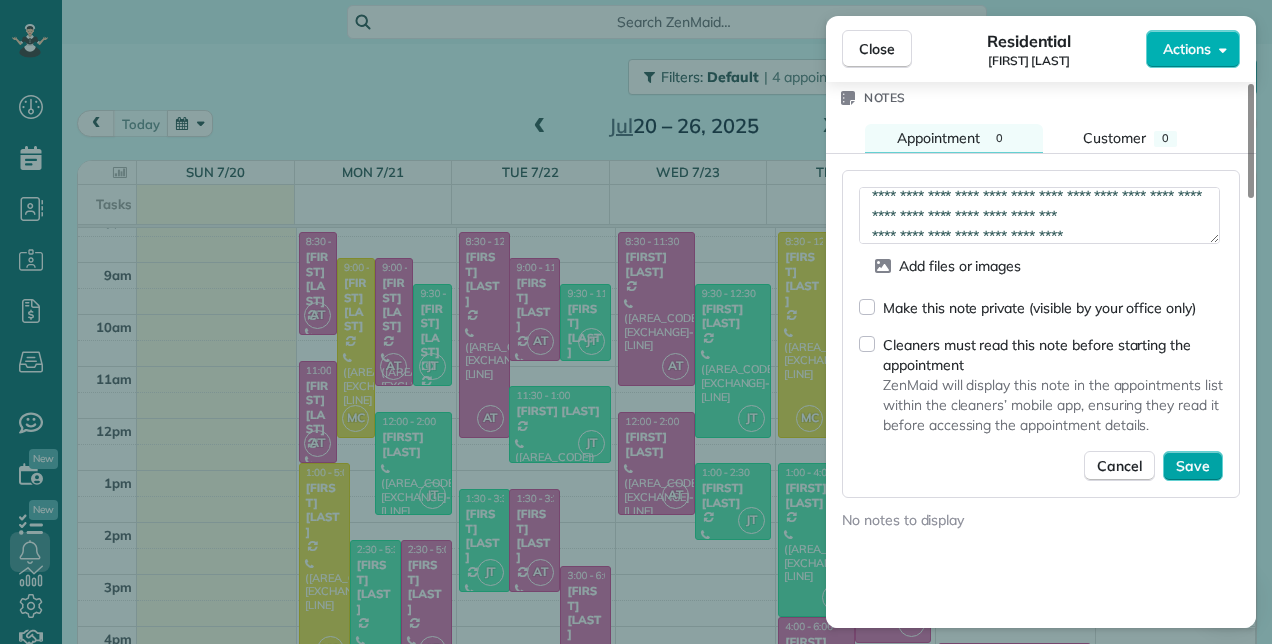 click on "Save" at bounding box center [1193, 466] 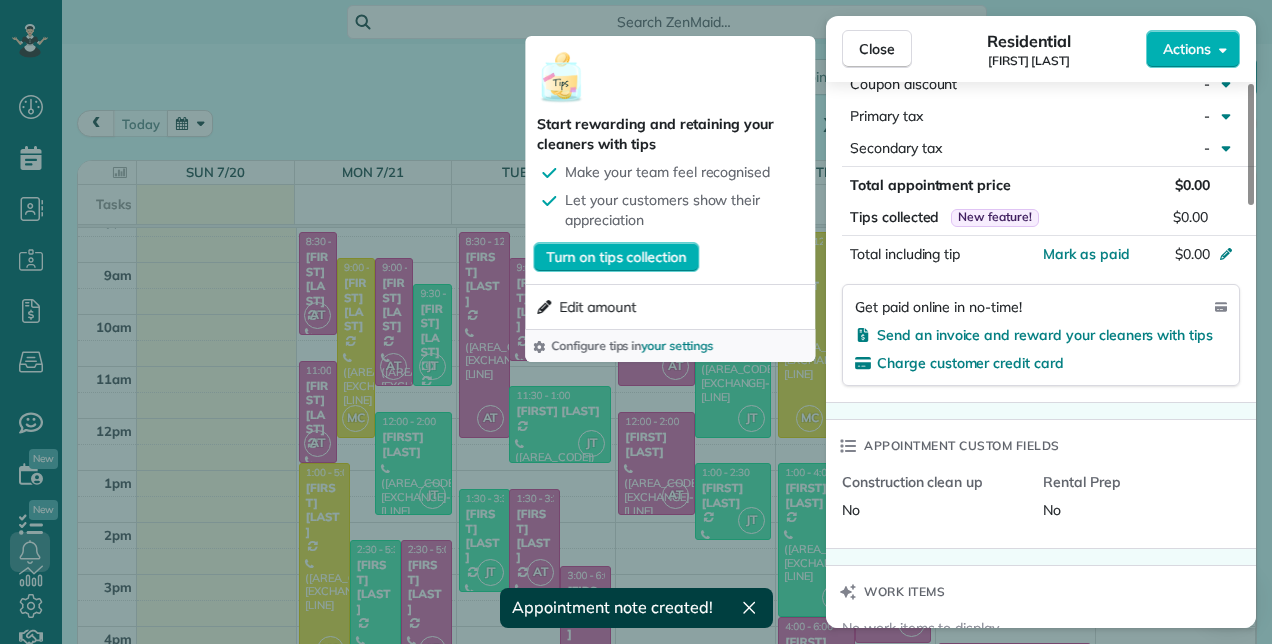 scroll, scrollTop: 1084, scrollLeft: 0, axis: vertical 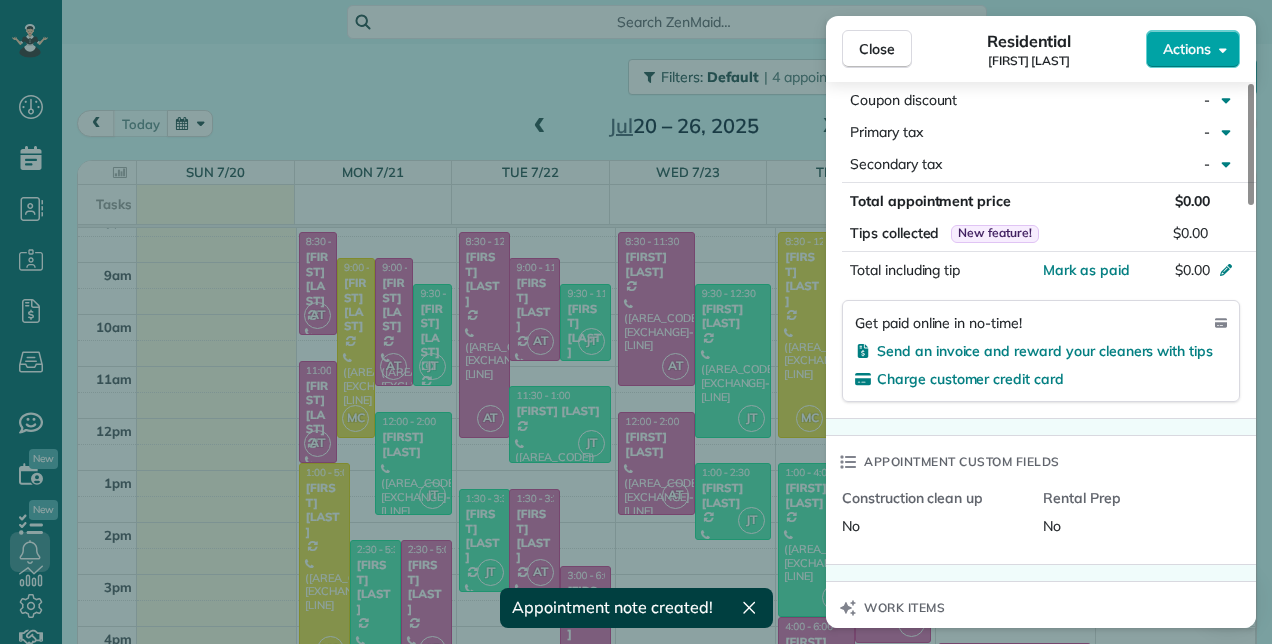 click 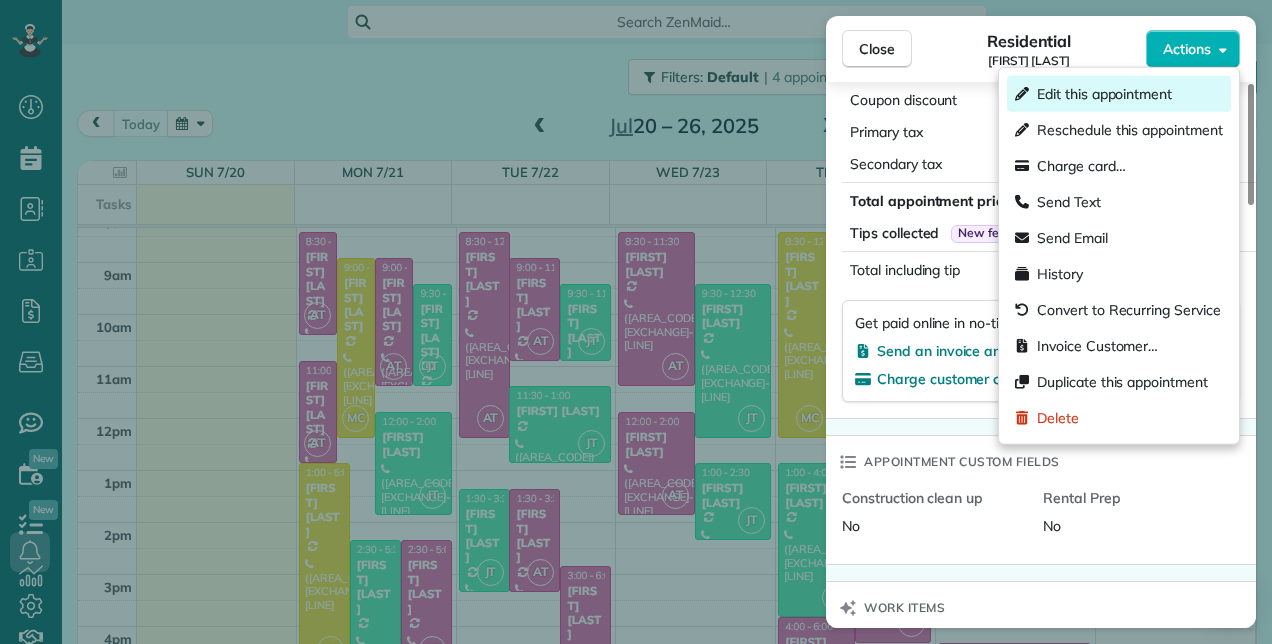 click on "Edit this appointment" at bounding box center [1104, 94] 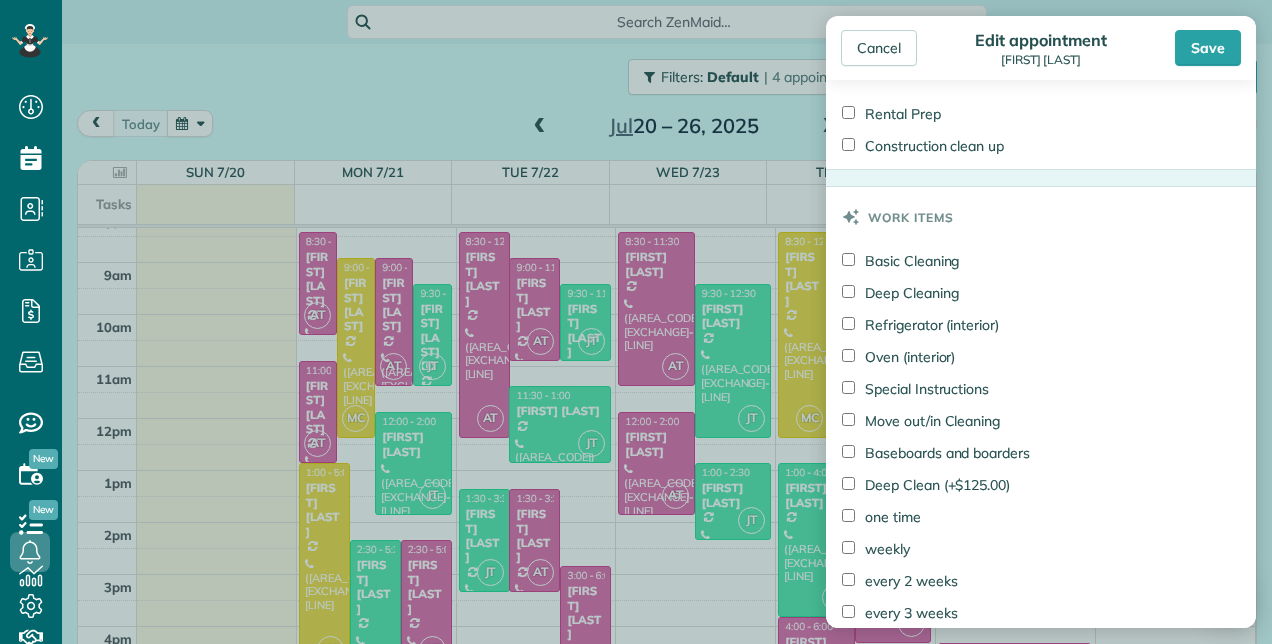 scroll, scrollTop: 1100, scrollLeft: 0, axis: vertical 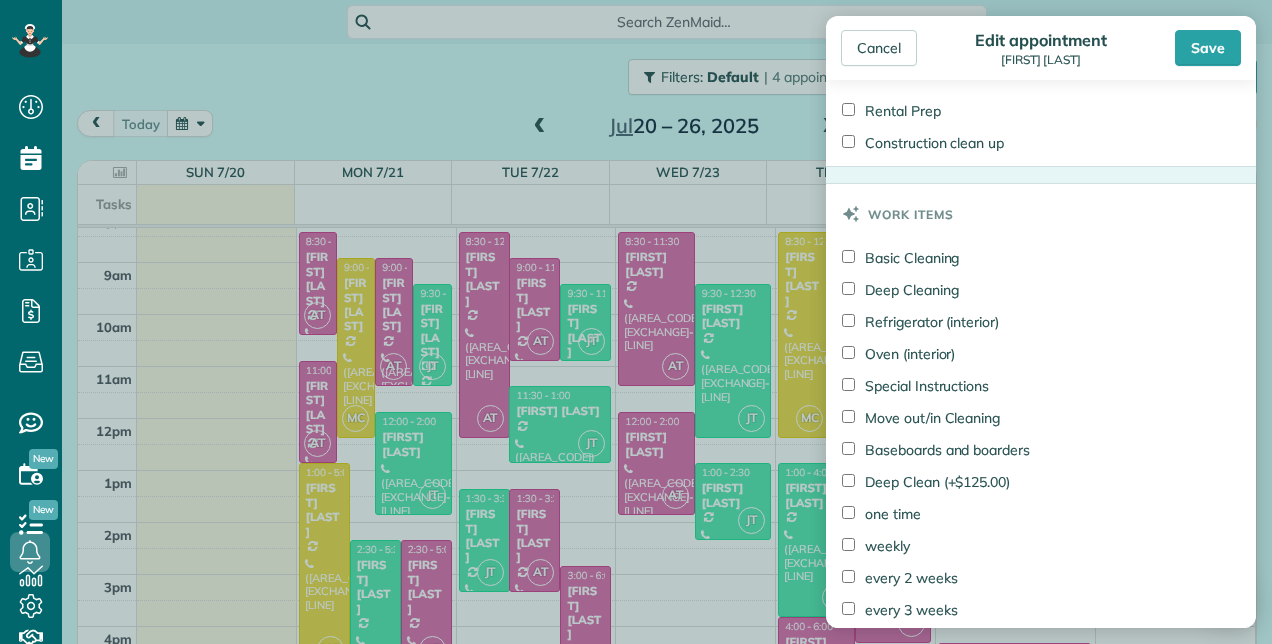 click on "Oven (interior)" at bounding box center [898, 354] 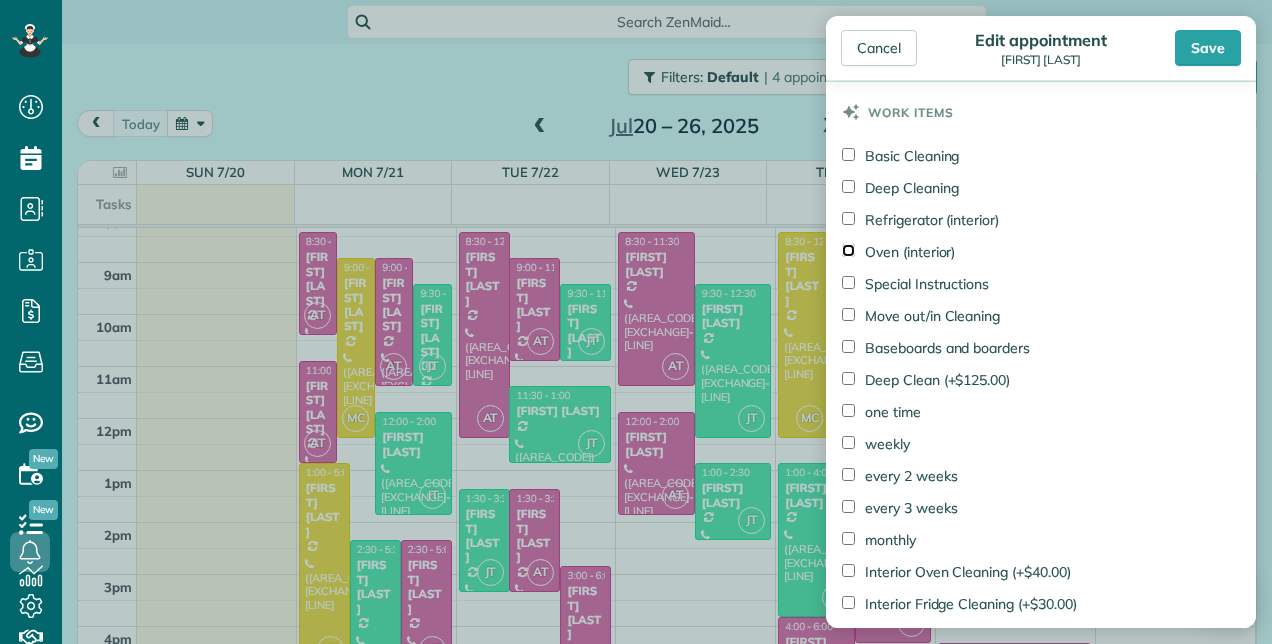 scroll, scrollTop: 1300, scrollLeft: 0, axis: vertical 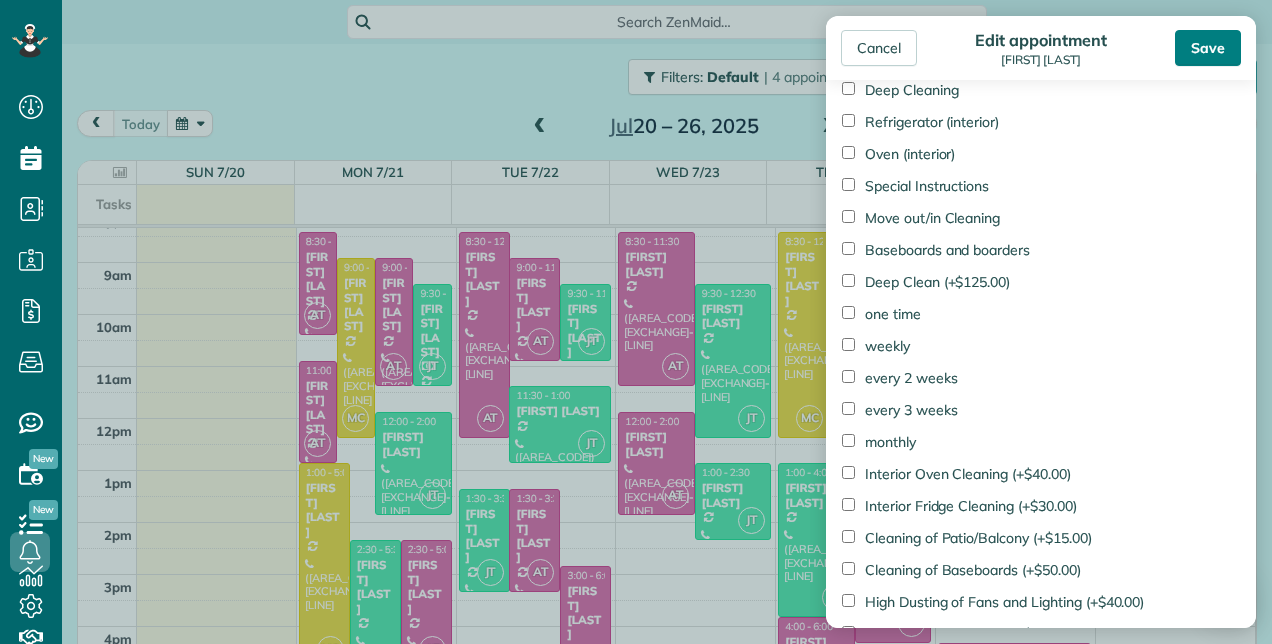 click on "Save" at bounding box center (1208, 48) 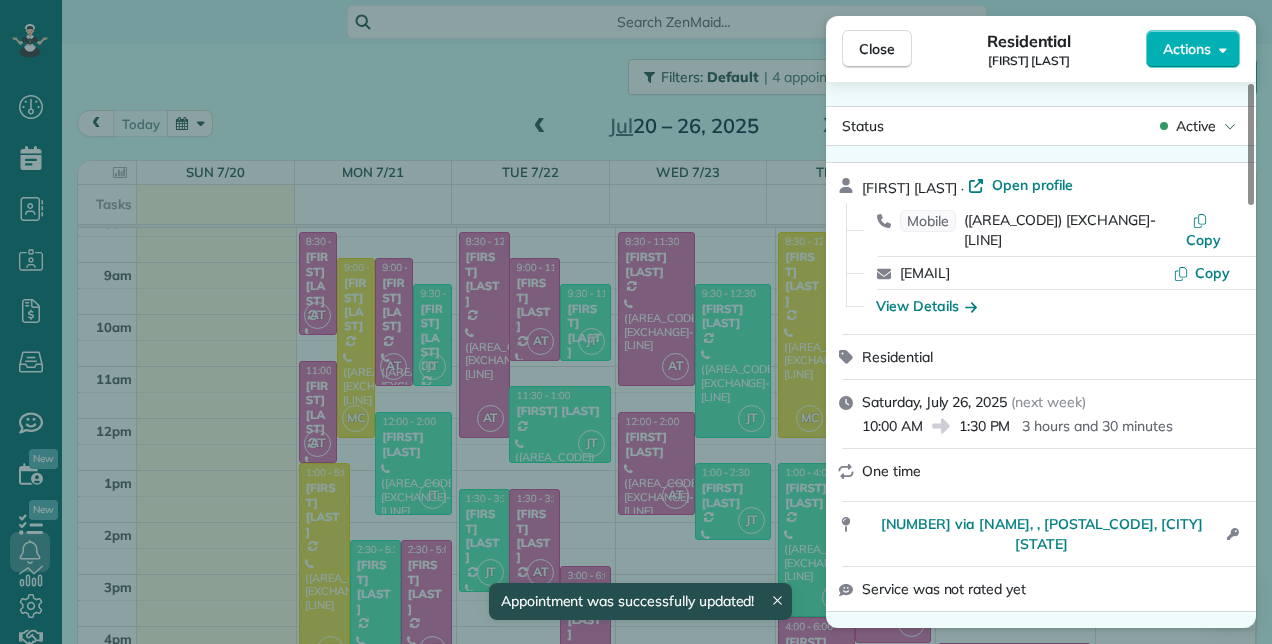 scroll, scrollTop: 600, scrollLeft: 0, axis: vertical 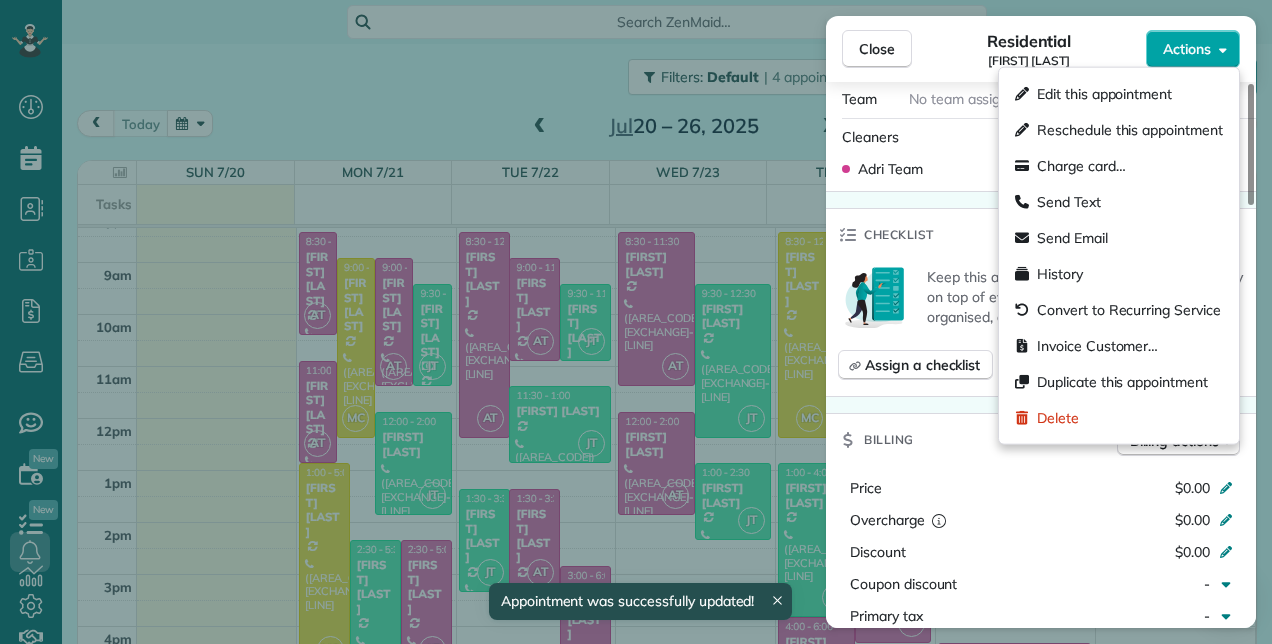 click on "Actions" at bounding box center [1193, 49] 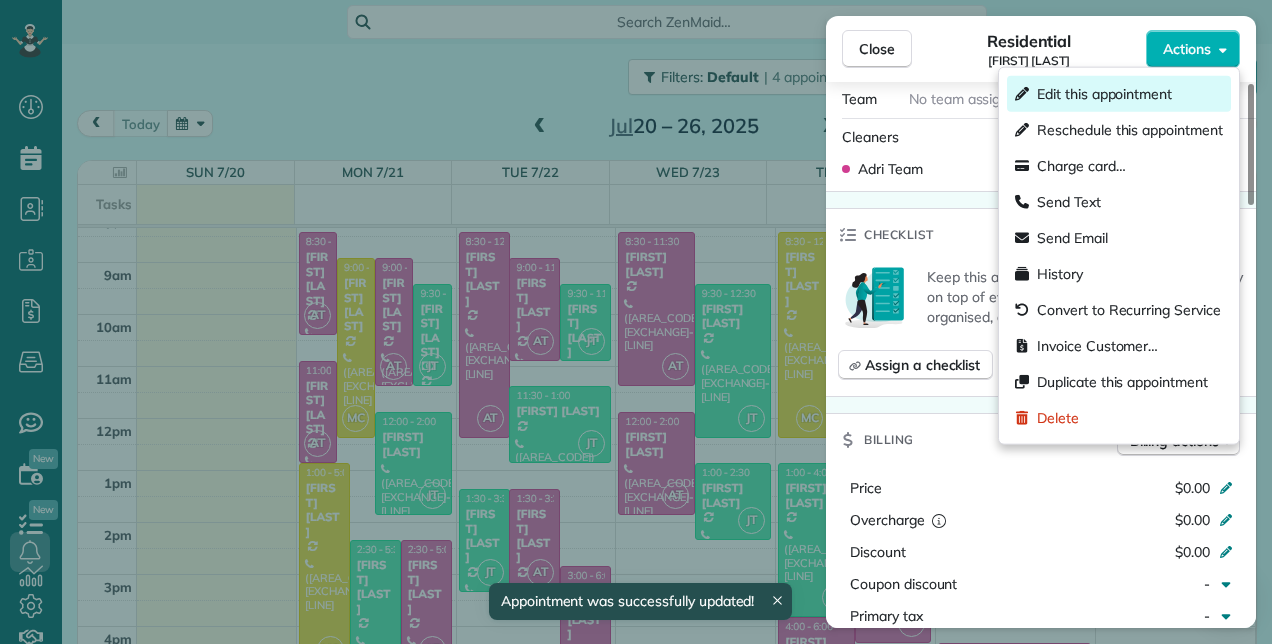 click on "Edit this appointment" at bounding box center (1104, 94) 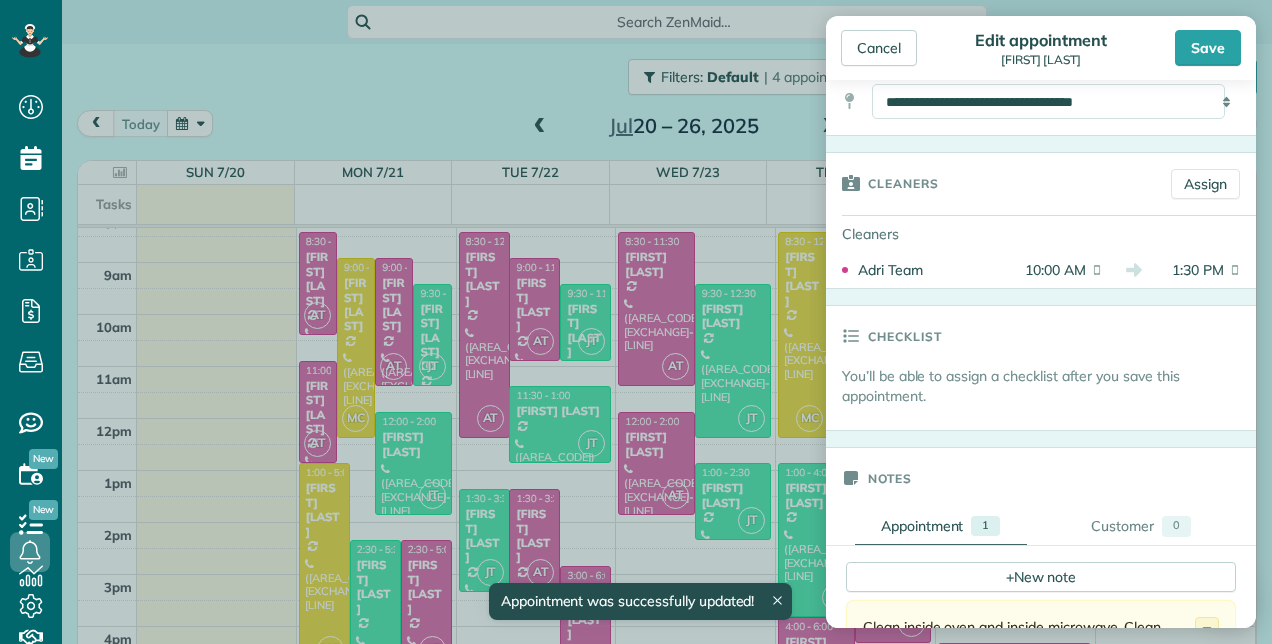 scroll, scrollTop: 500, scrollLeft: 0, axis: vertical 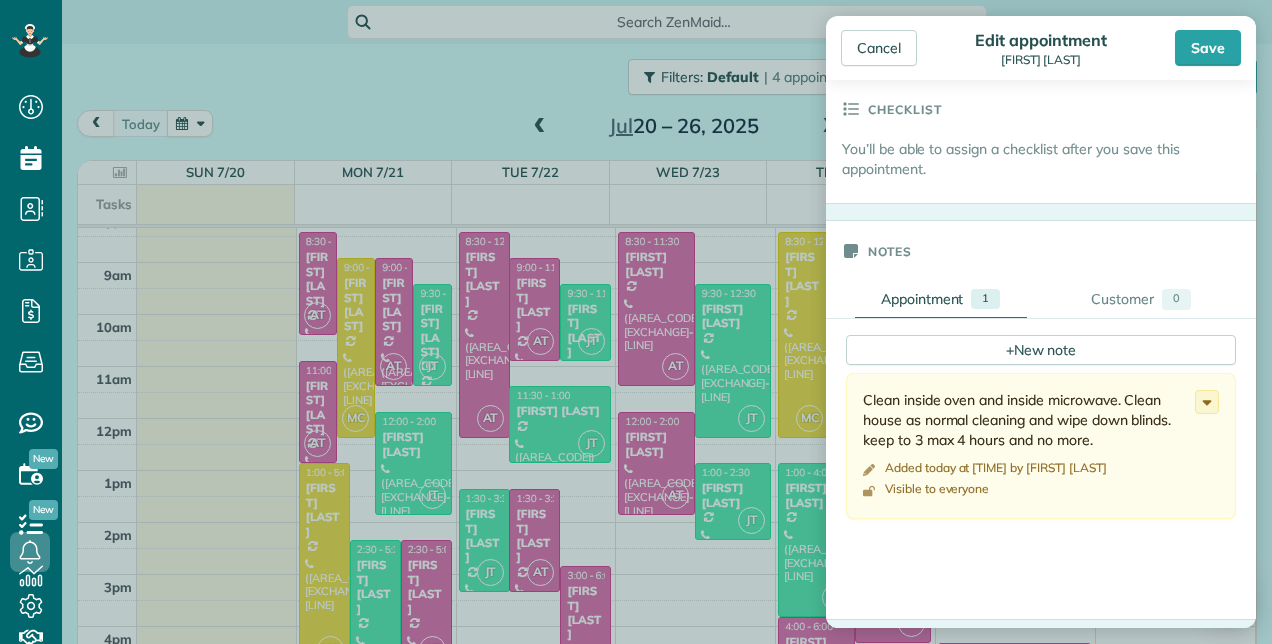 click on "Added today at [TIME] by [FIRST] [LAST]" at bounding box center (1041, 446) 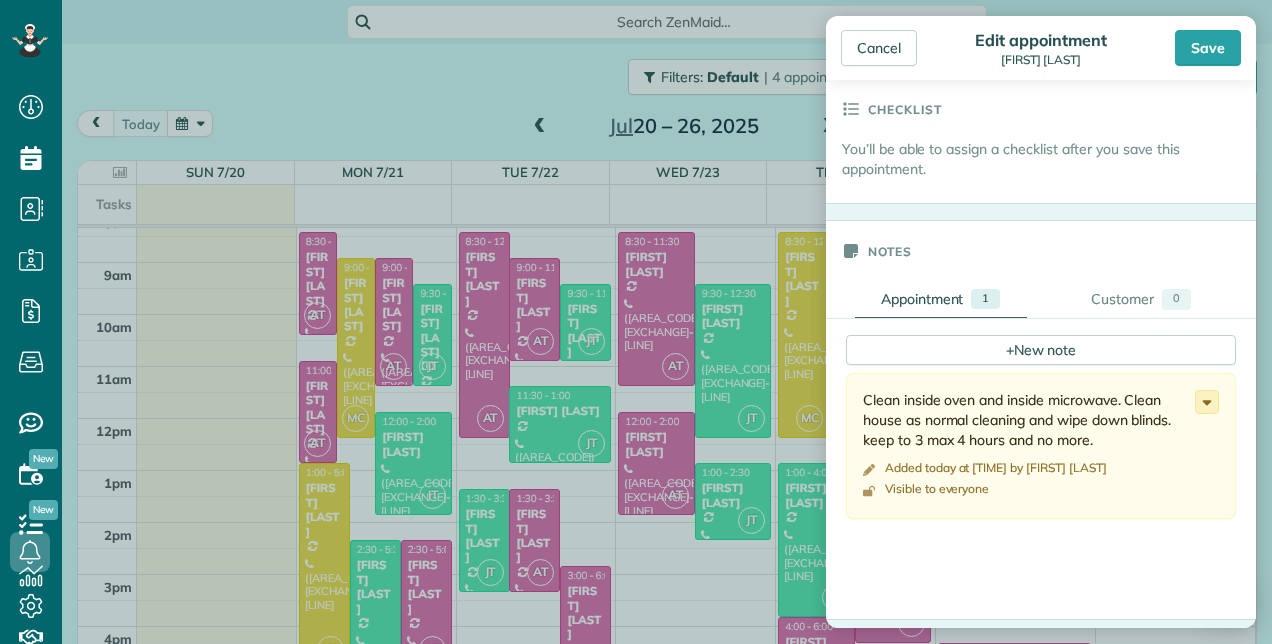 click 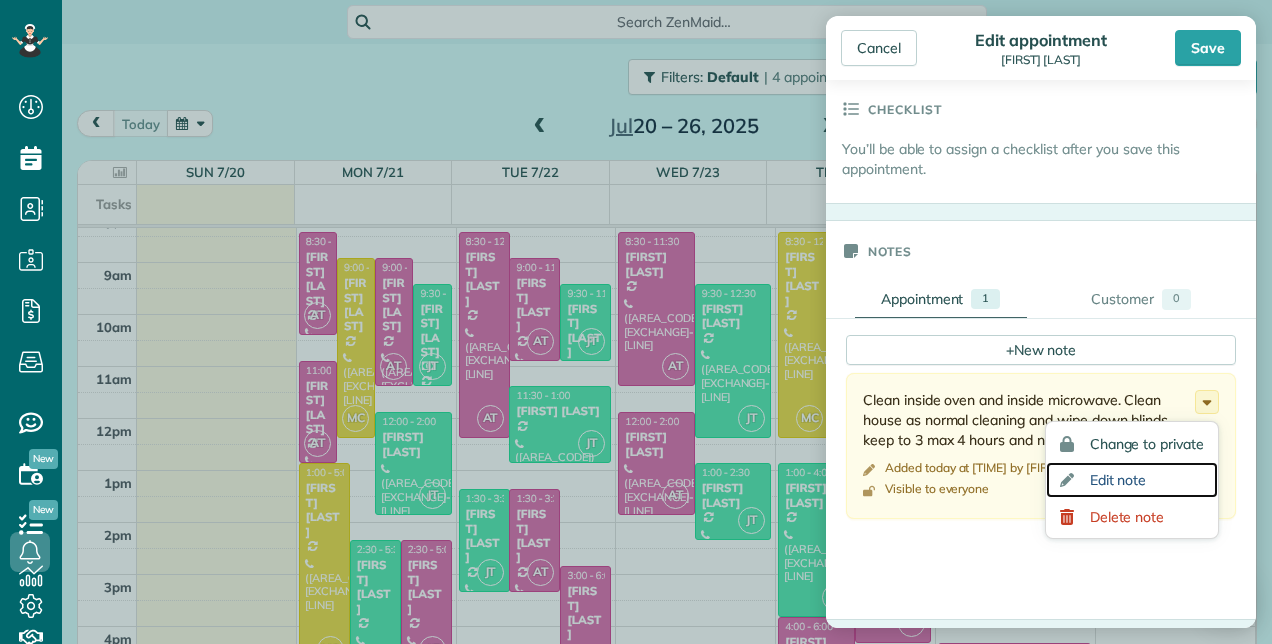 click on "Edit note" at bounding box center [1132, 480] 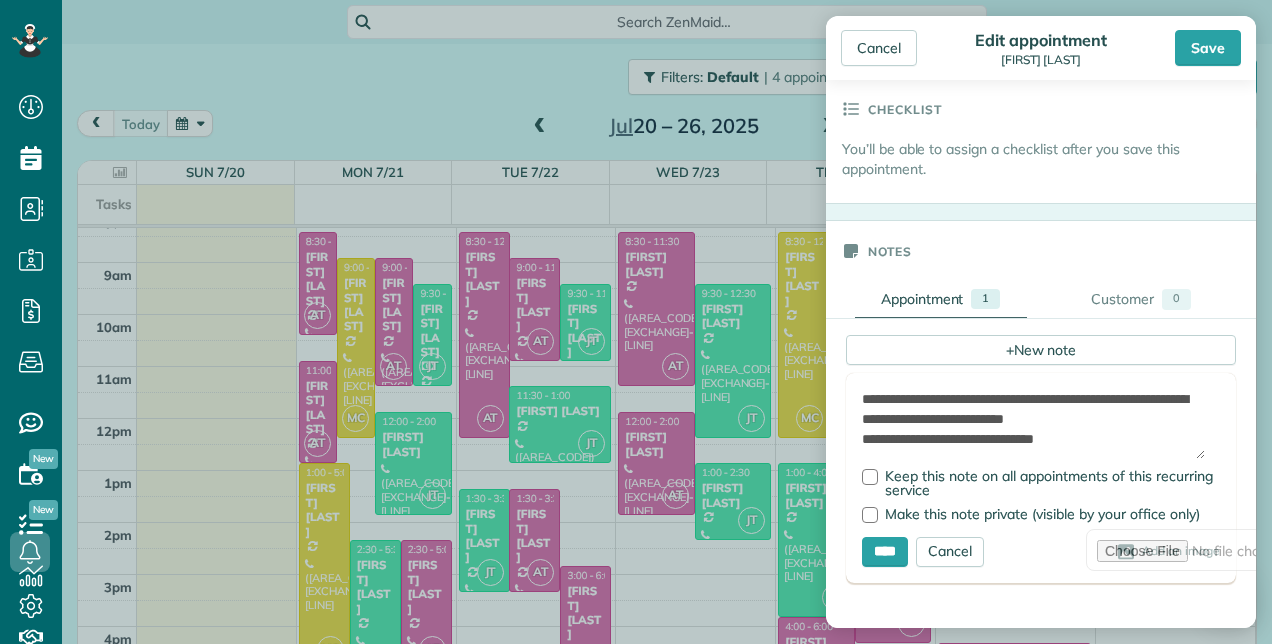 click on "**********" at bounding box center (1033, 424) 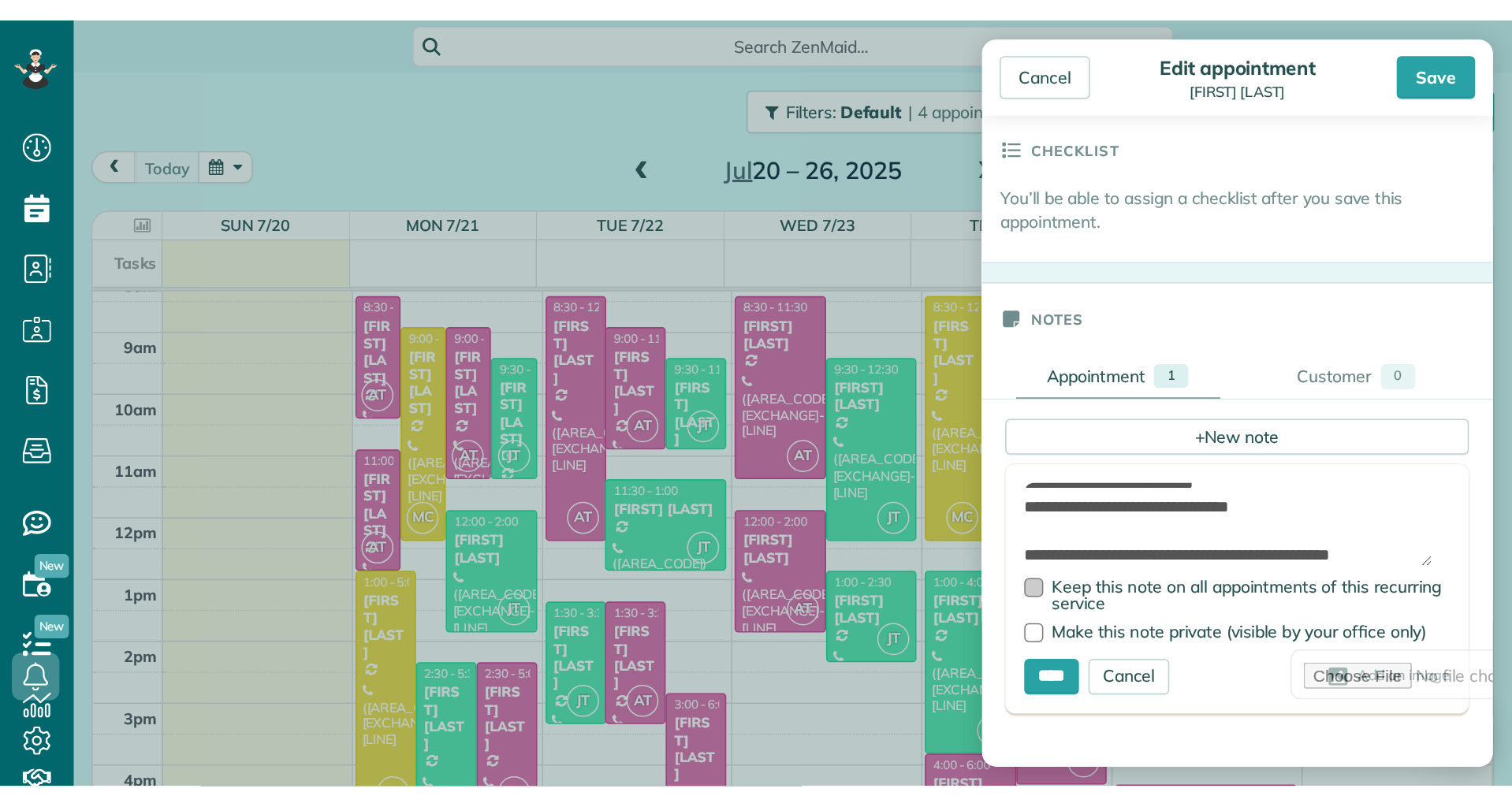 scroll, scrollTop: 38, scrollLeft: 0, axis: vertical 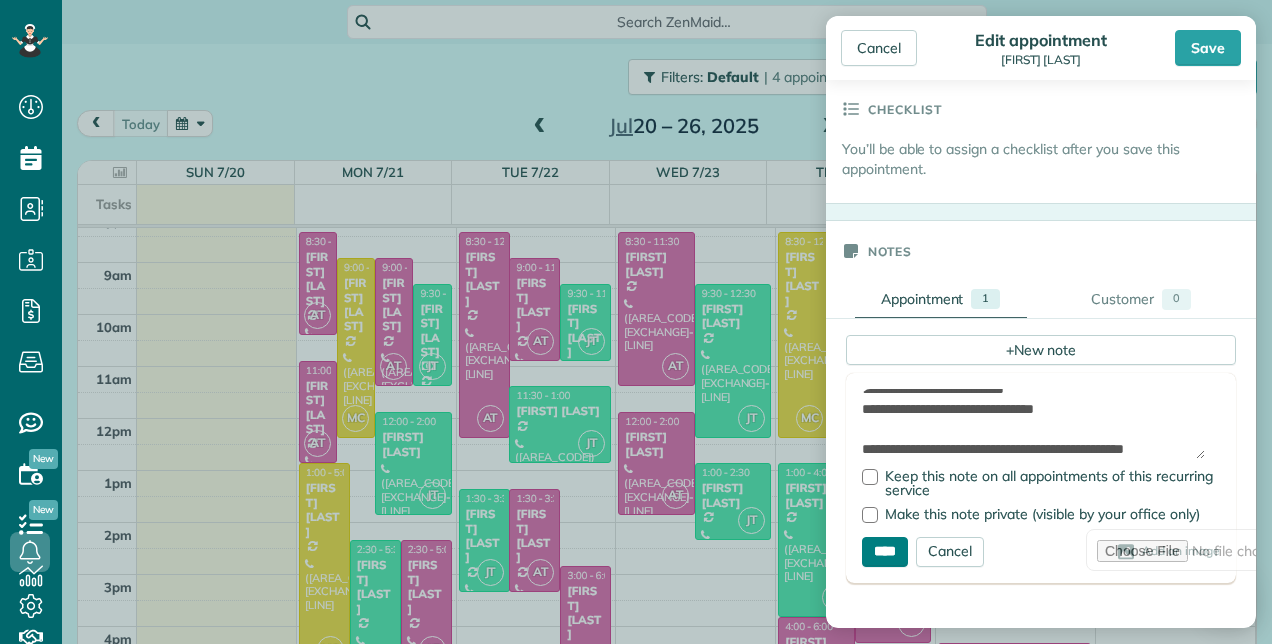 type on "**********" 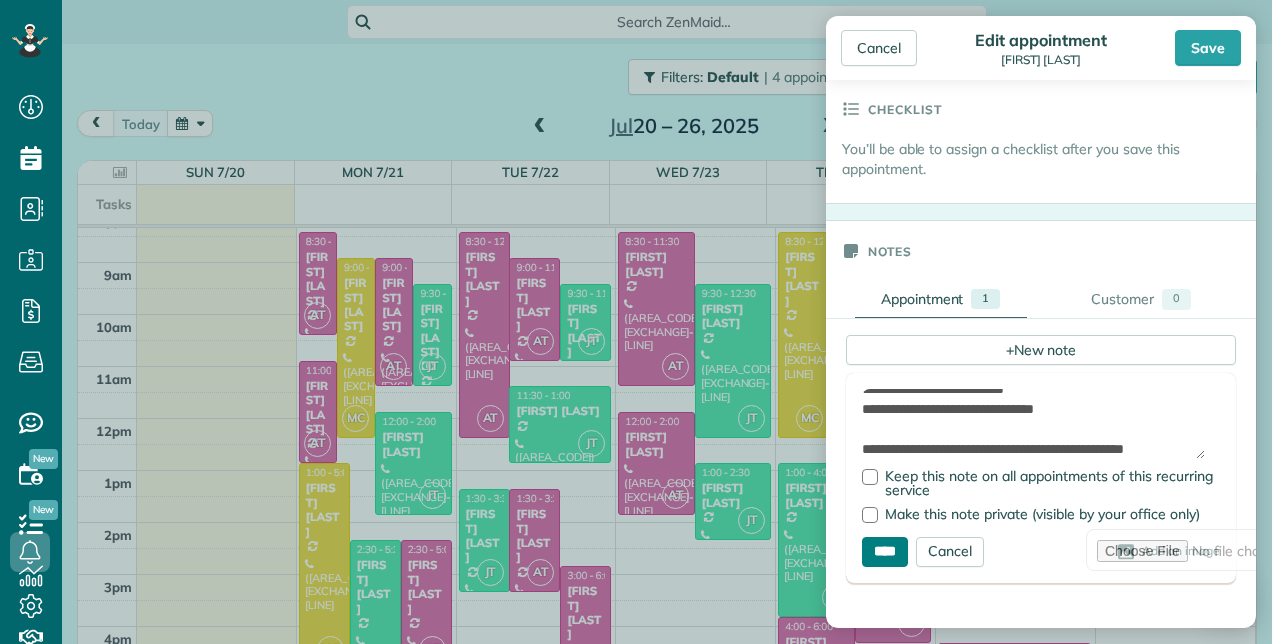 click on "****" at bounding box center [885, 552] 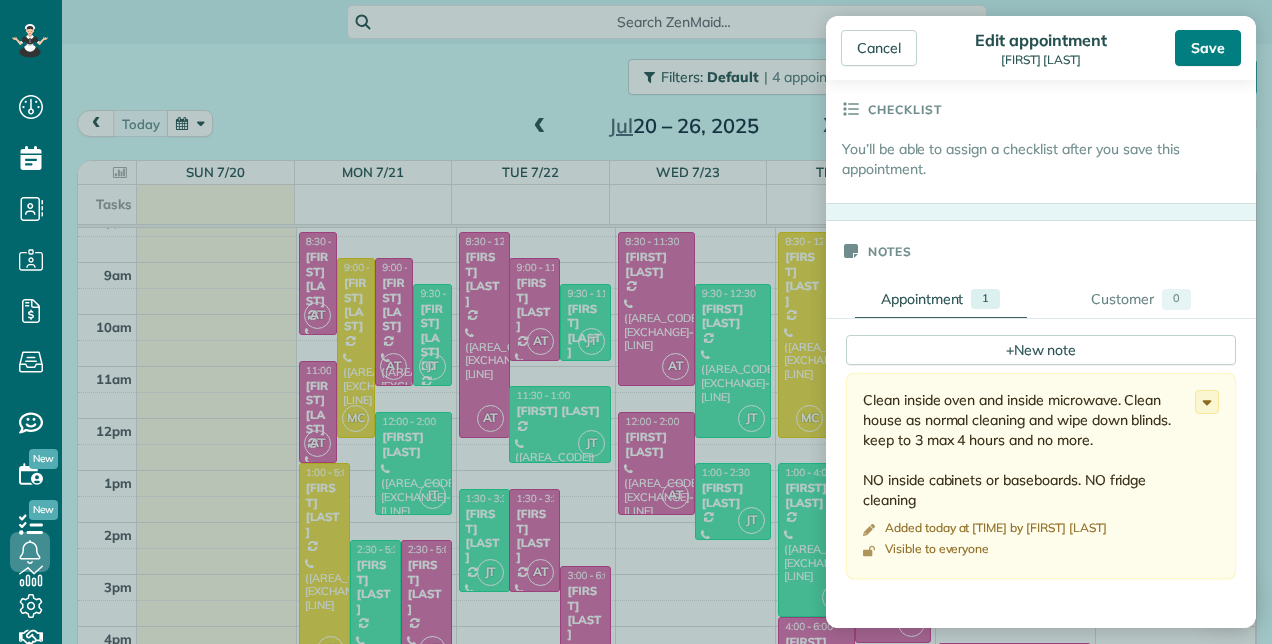 click on "Save" at bounding box center [1208, 48] 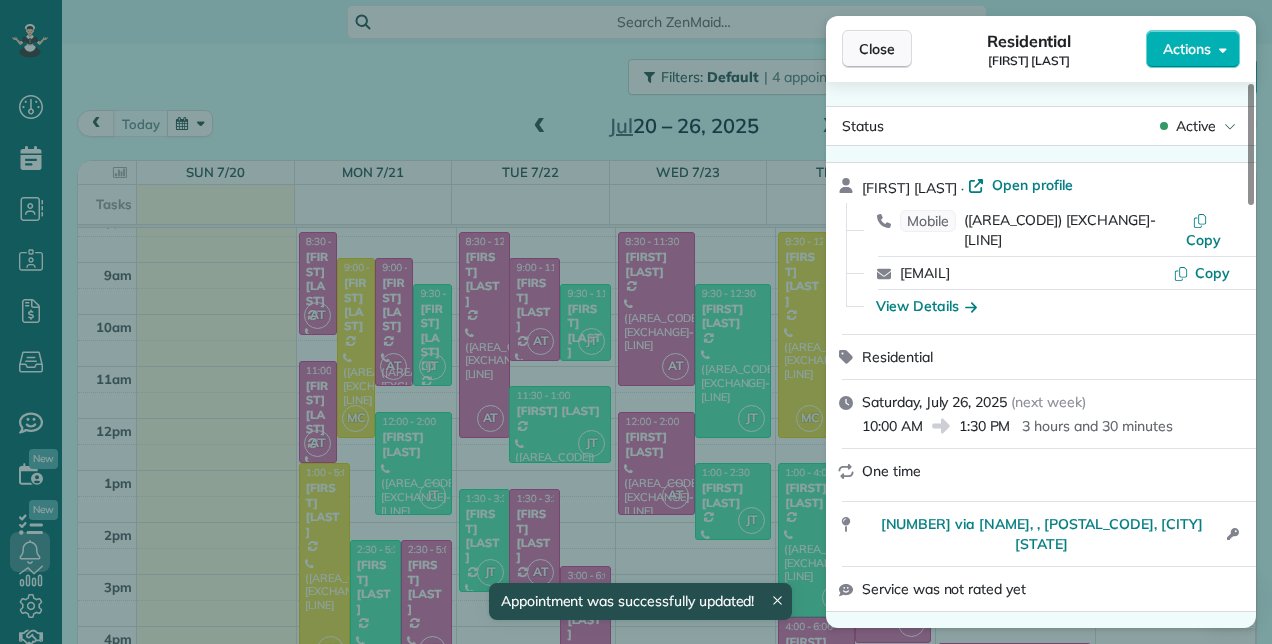 click on "Close" at bounding box center [877, 49] 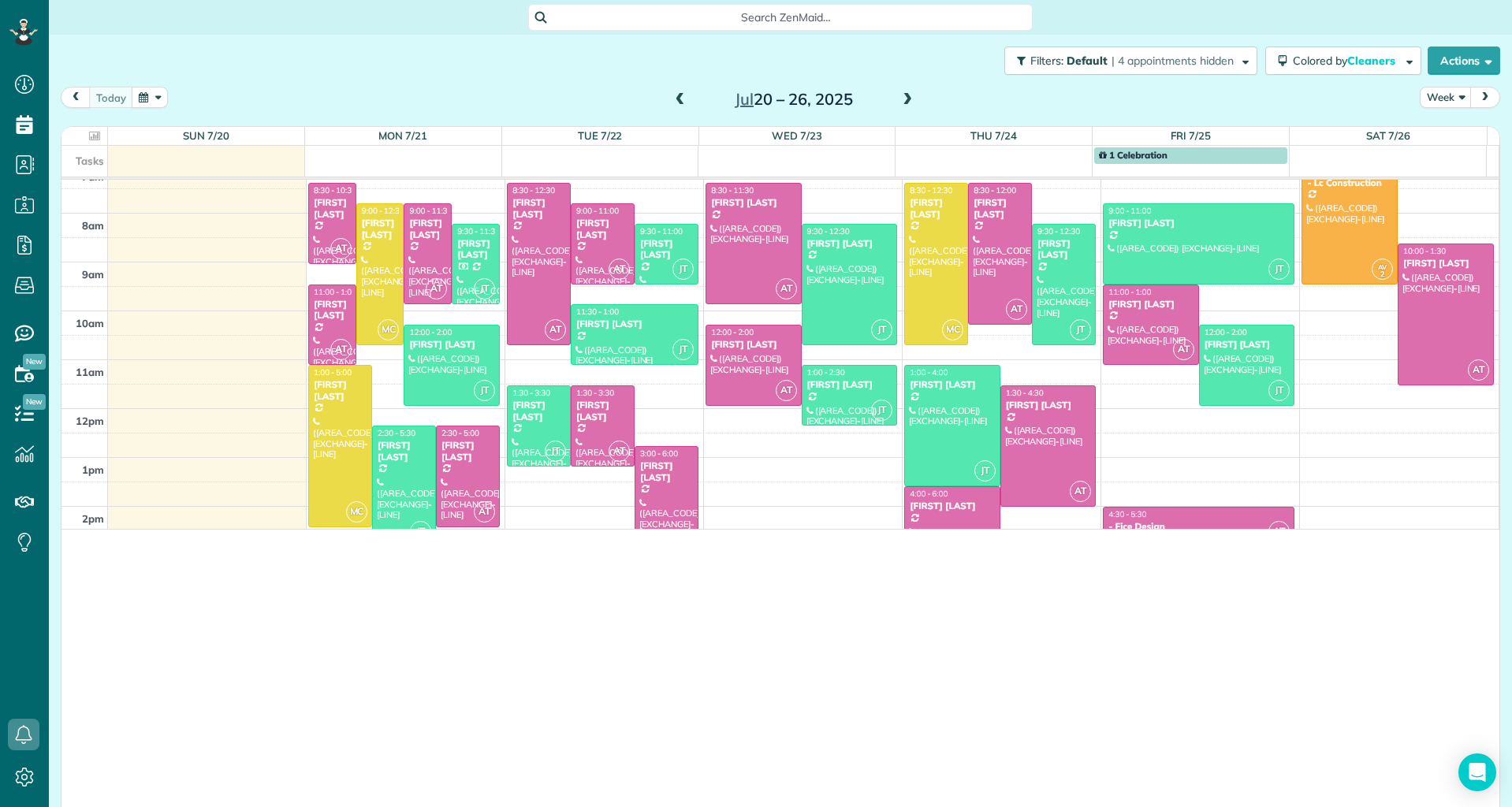 scroll, scrollTop: 807, scrollLeft: 49, axis: both 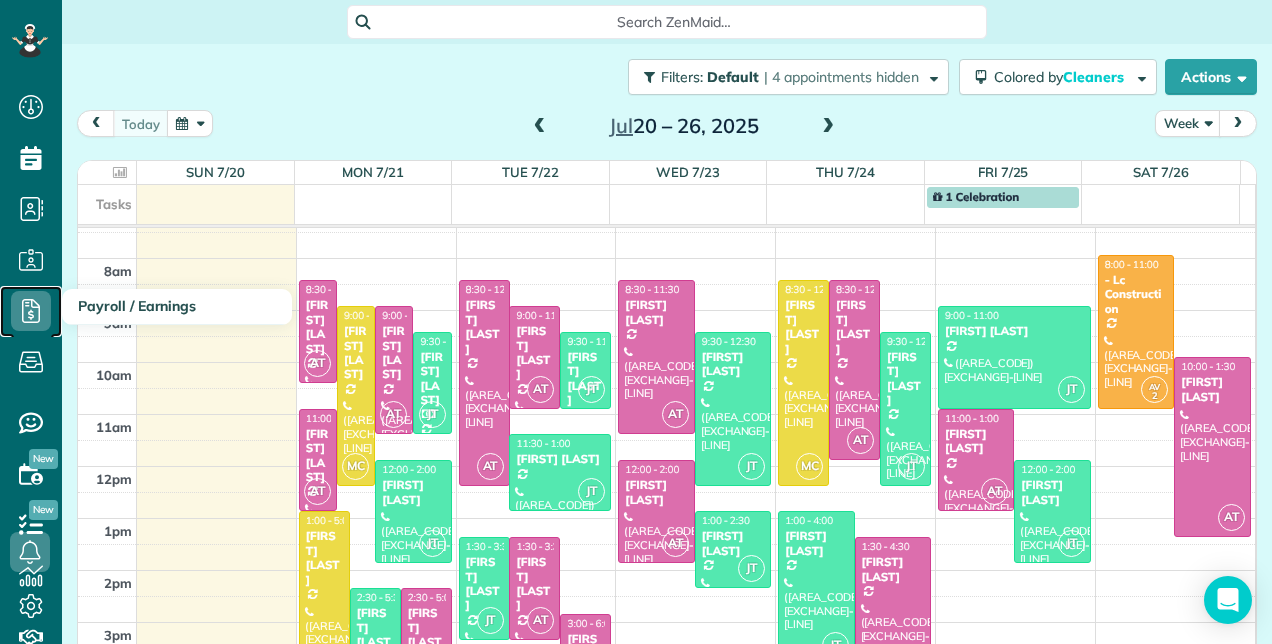 click 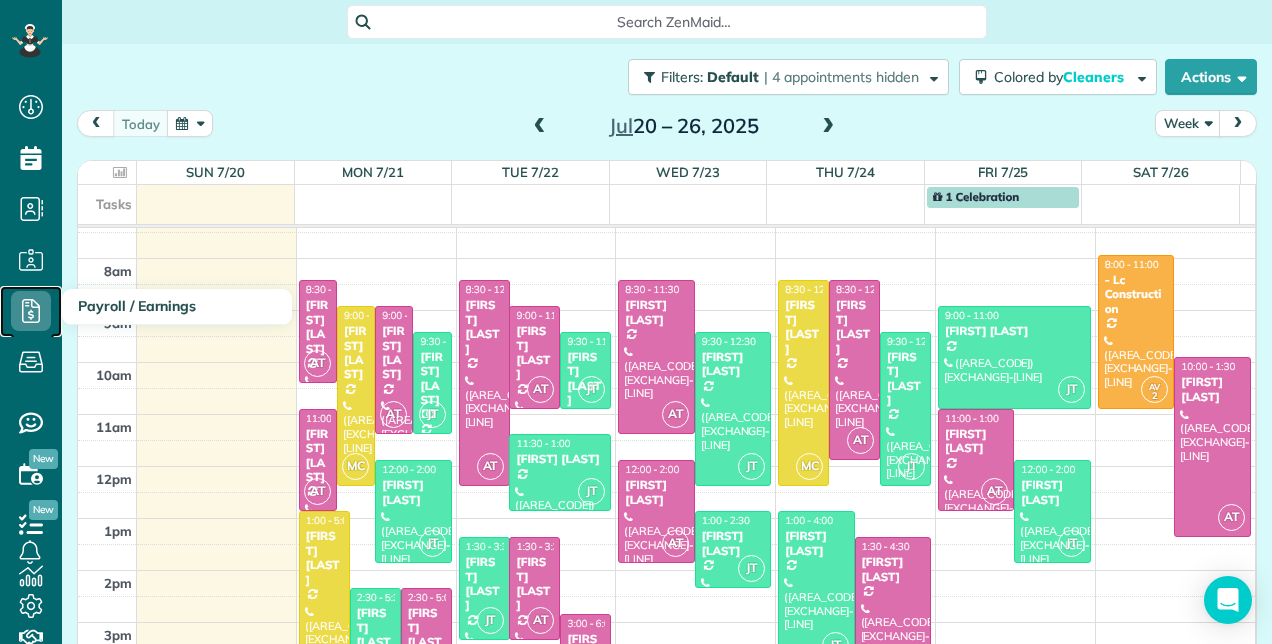 click 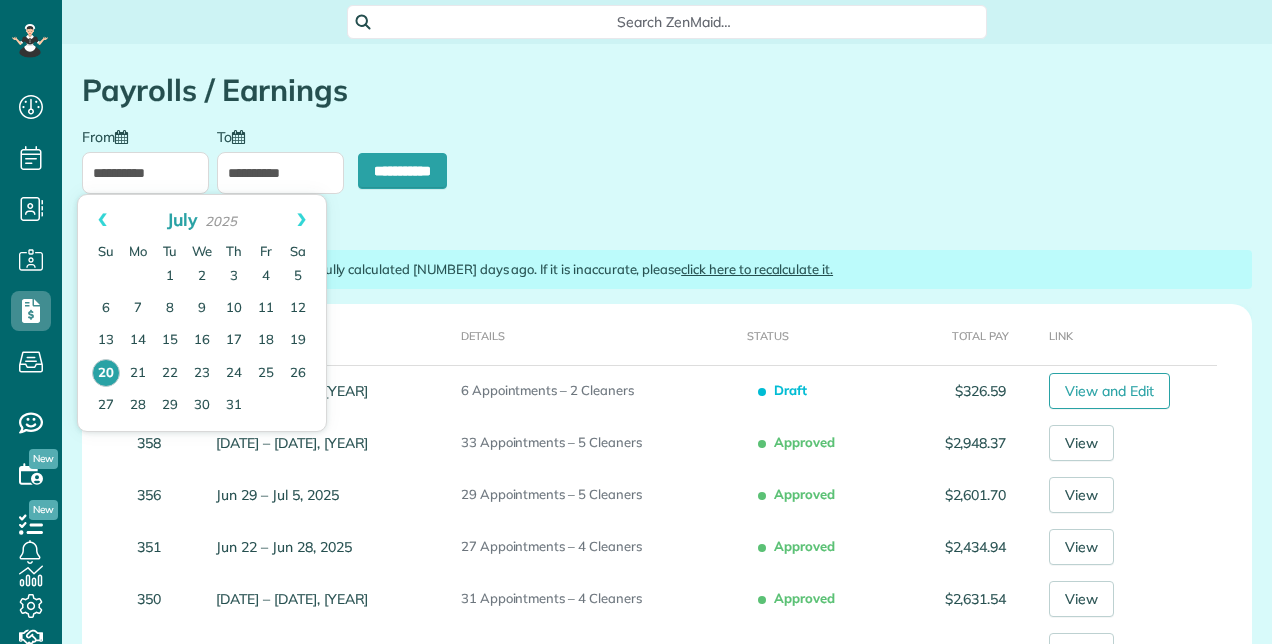 scroll, scrollTop: 0, scrollLeft: 0, axis: both 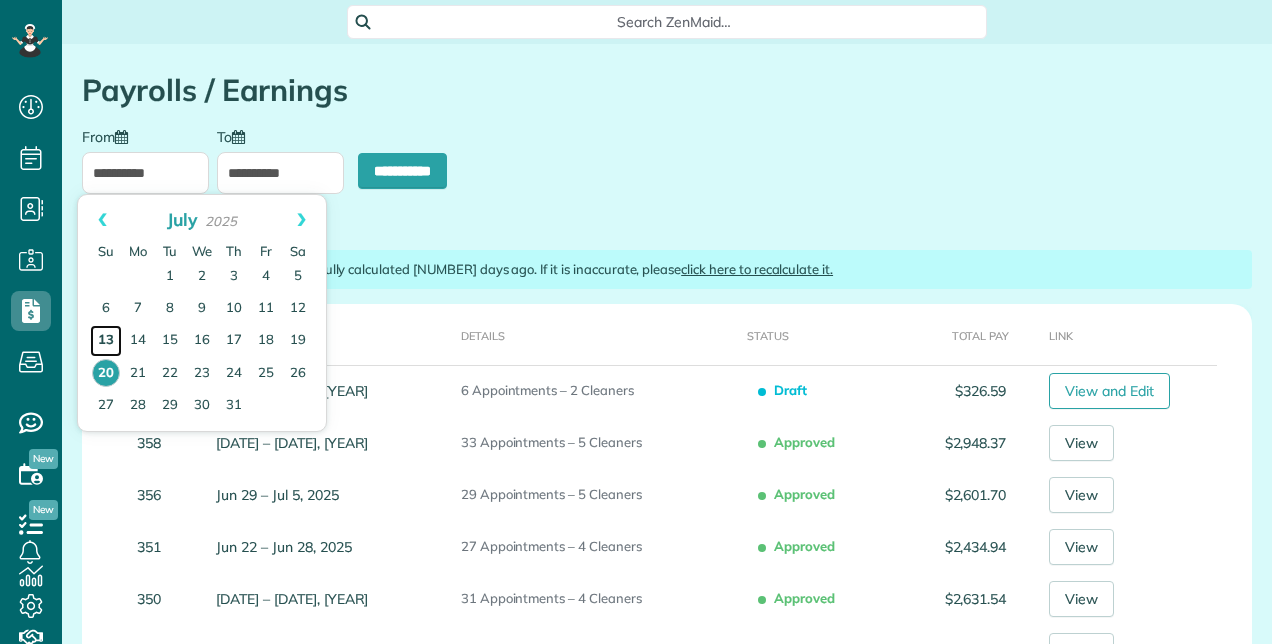 click on "13" at bounding box center (106, 341) 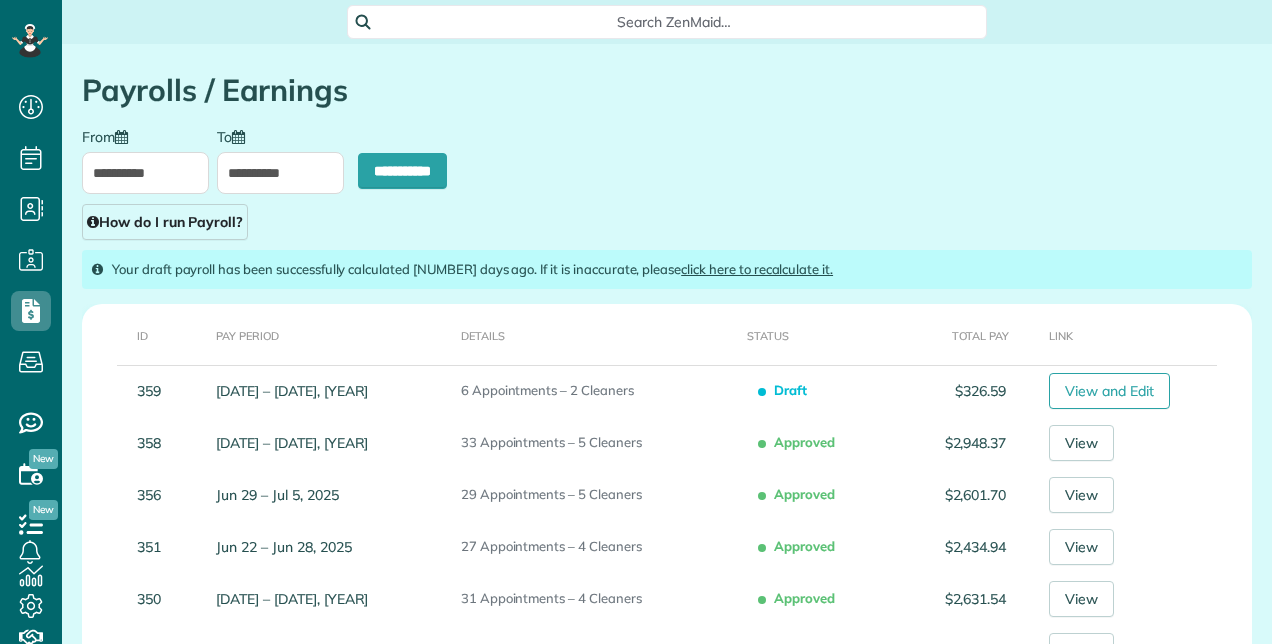 click on "**********" at bounding box center [280, 173] 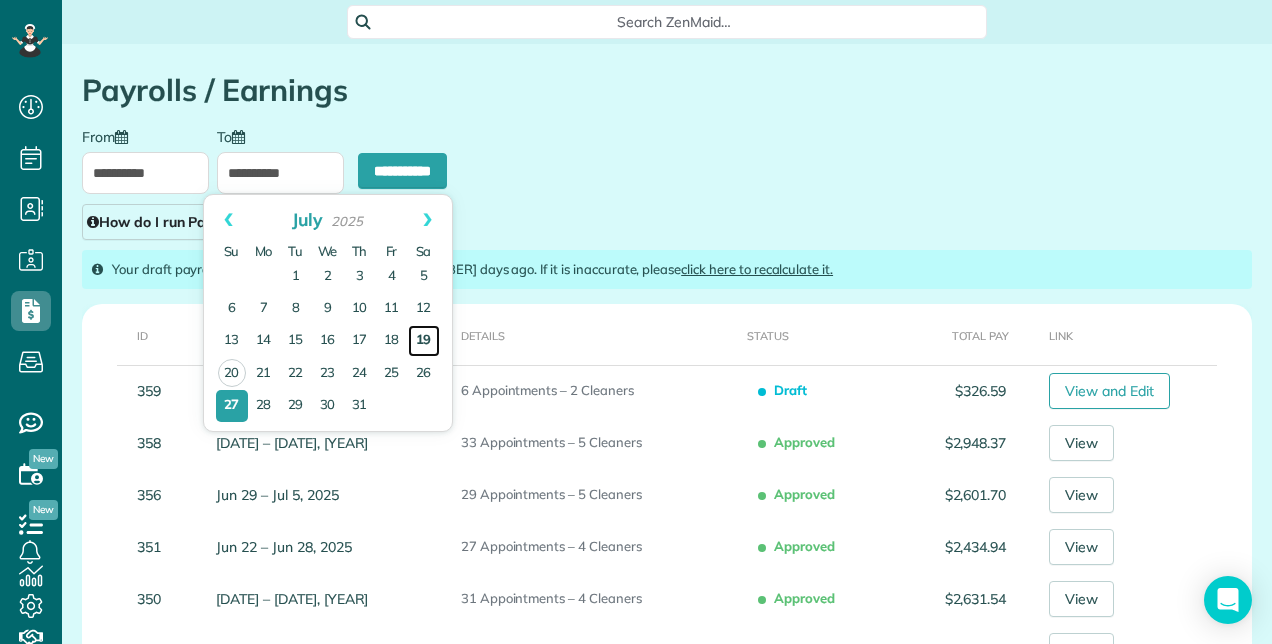 click on "19" at bounding box center [424, 341] 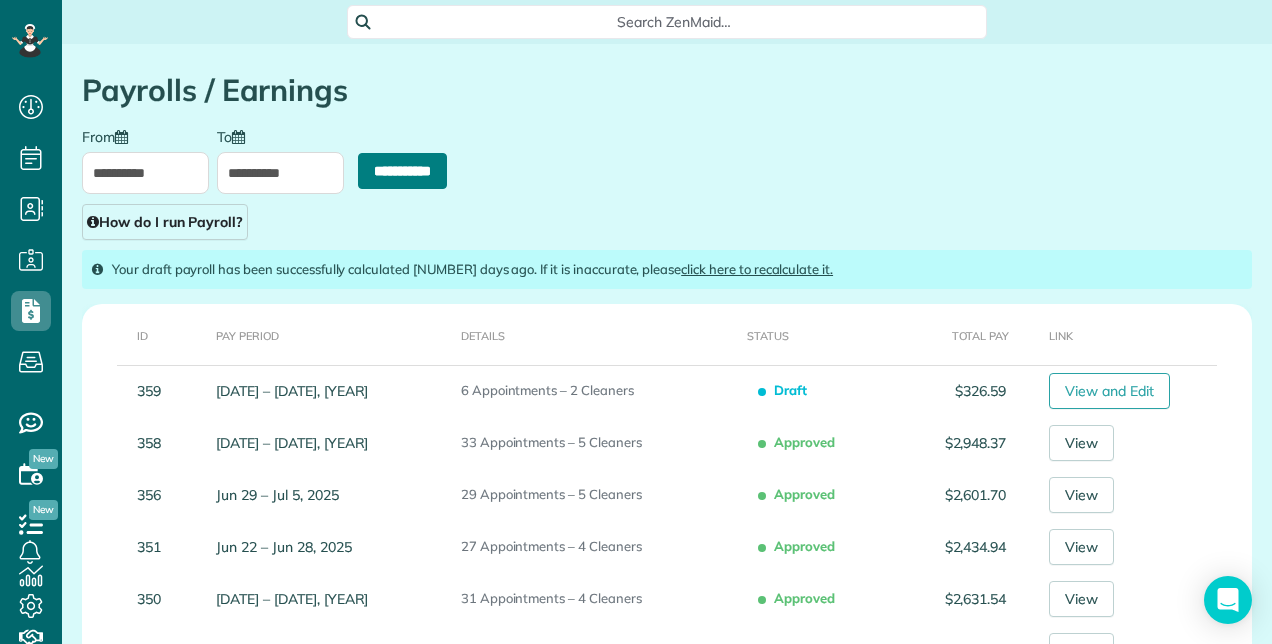 click on "**********" at bounding box center [402, 171] 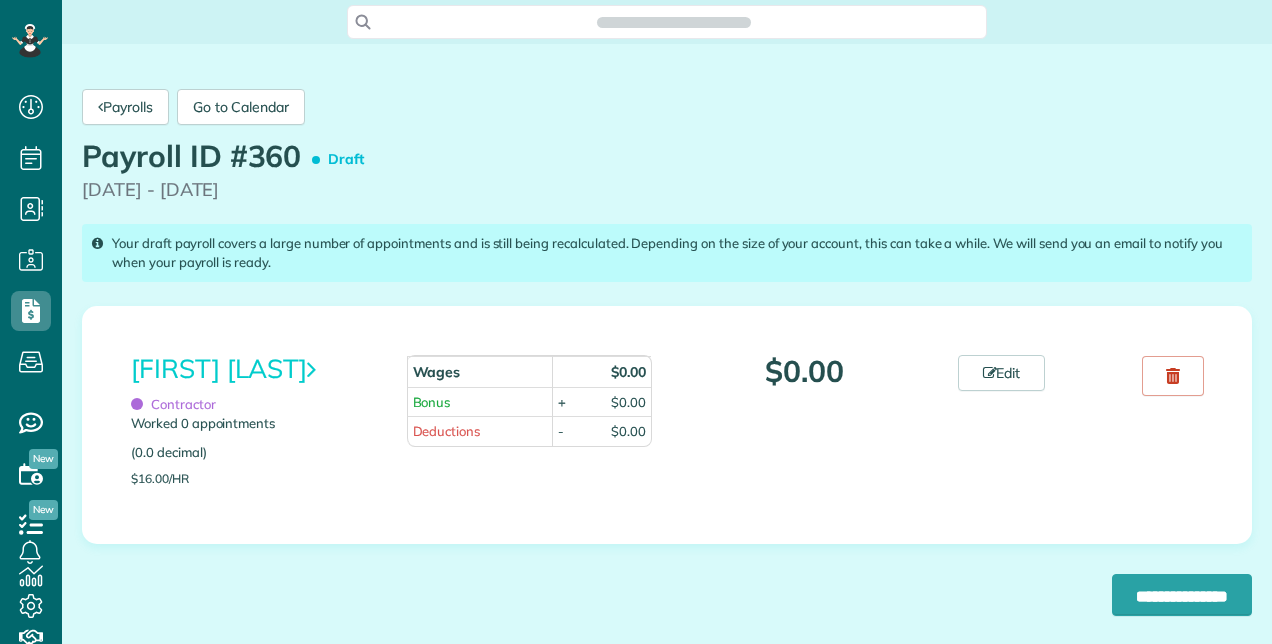 scroll, scrollTop: 0, scrollLeft: 0, axis: both 